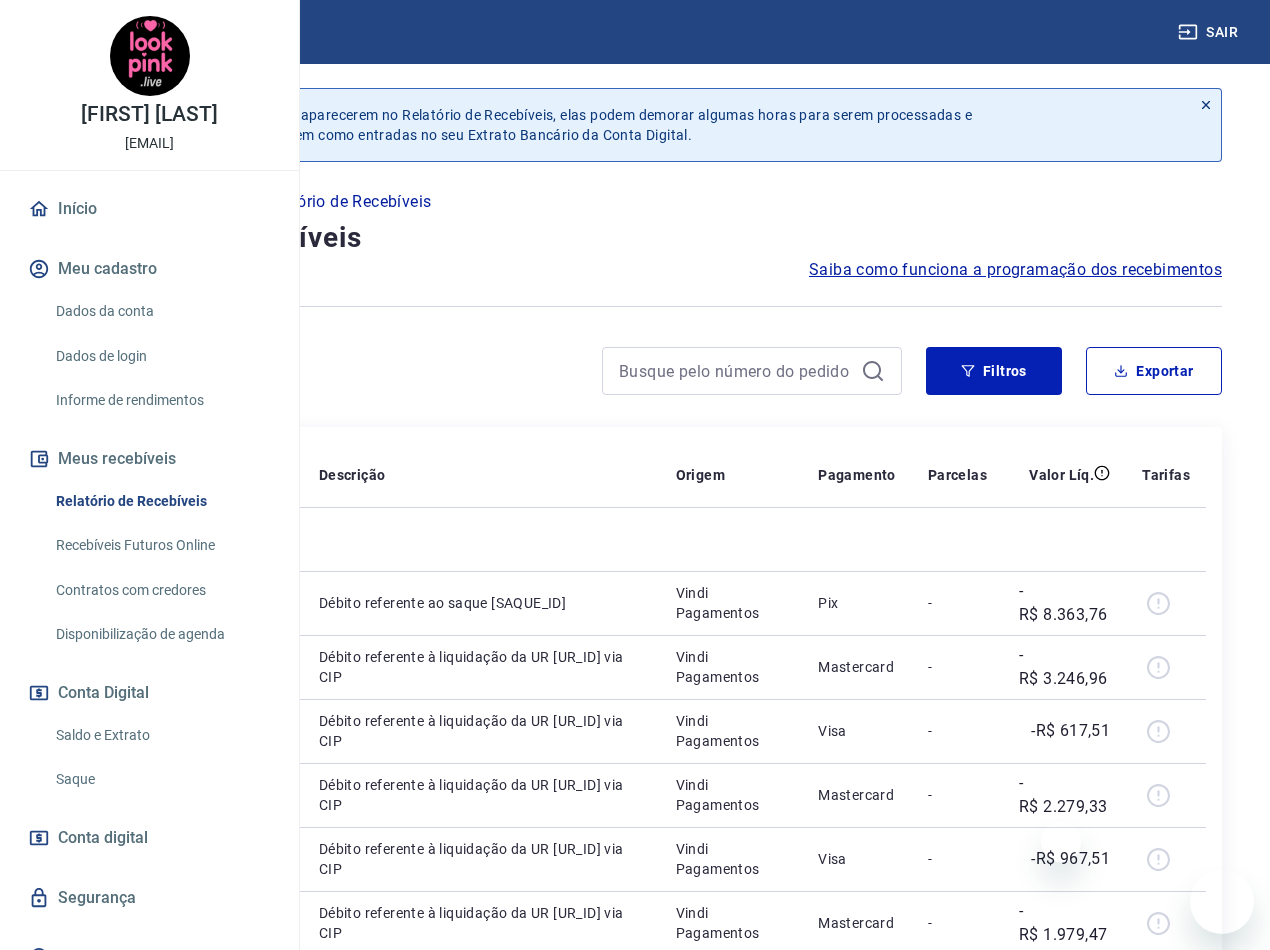 scroll, scrollTop: 0, scrollLeft: 0, axis: both 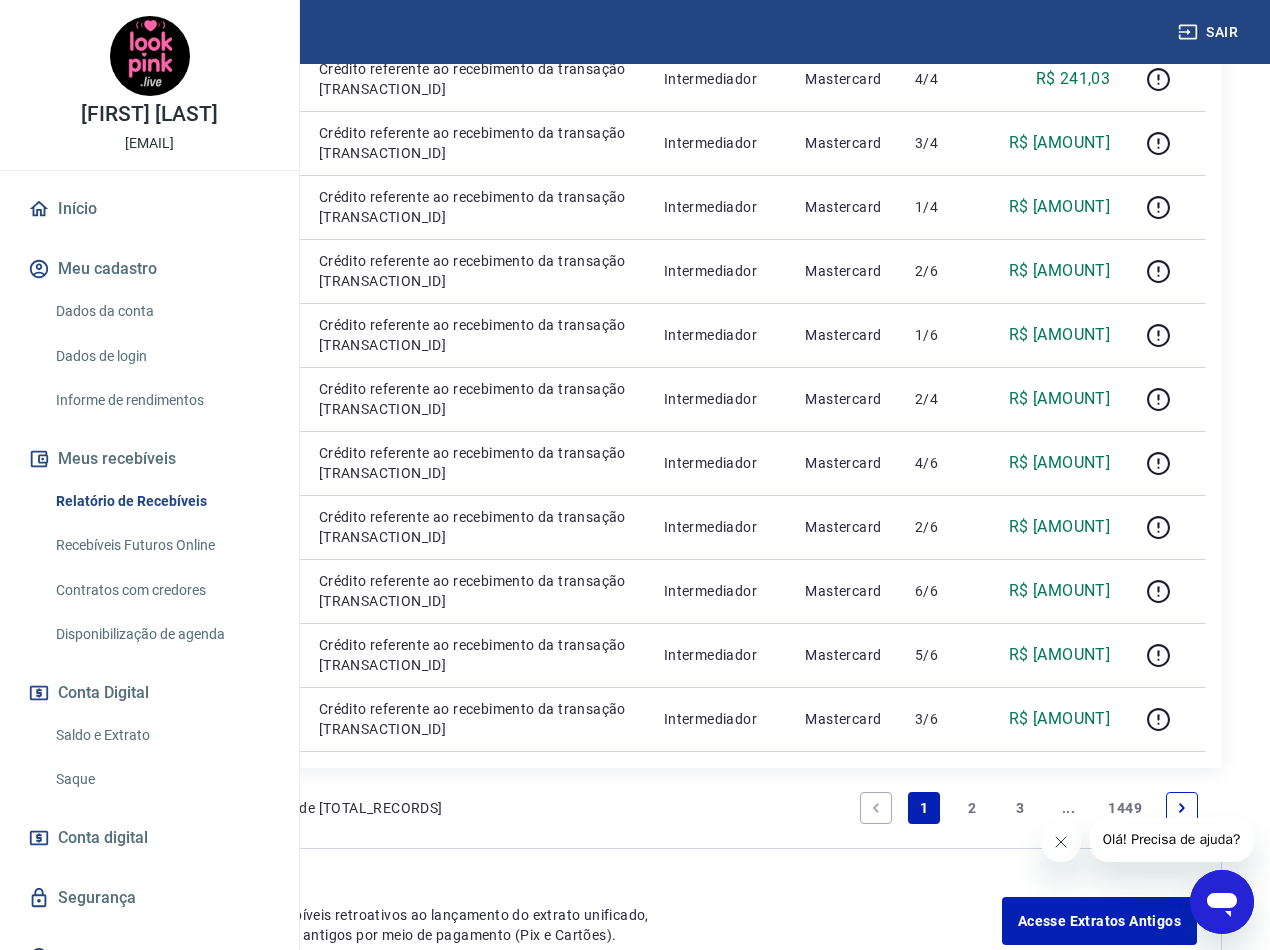click 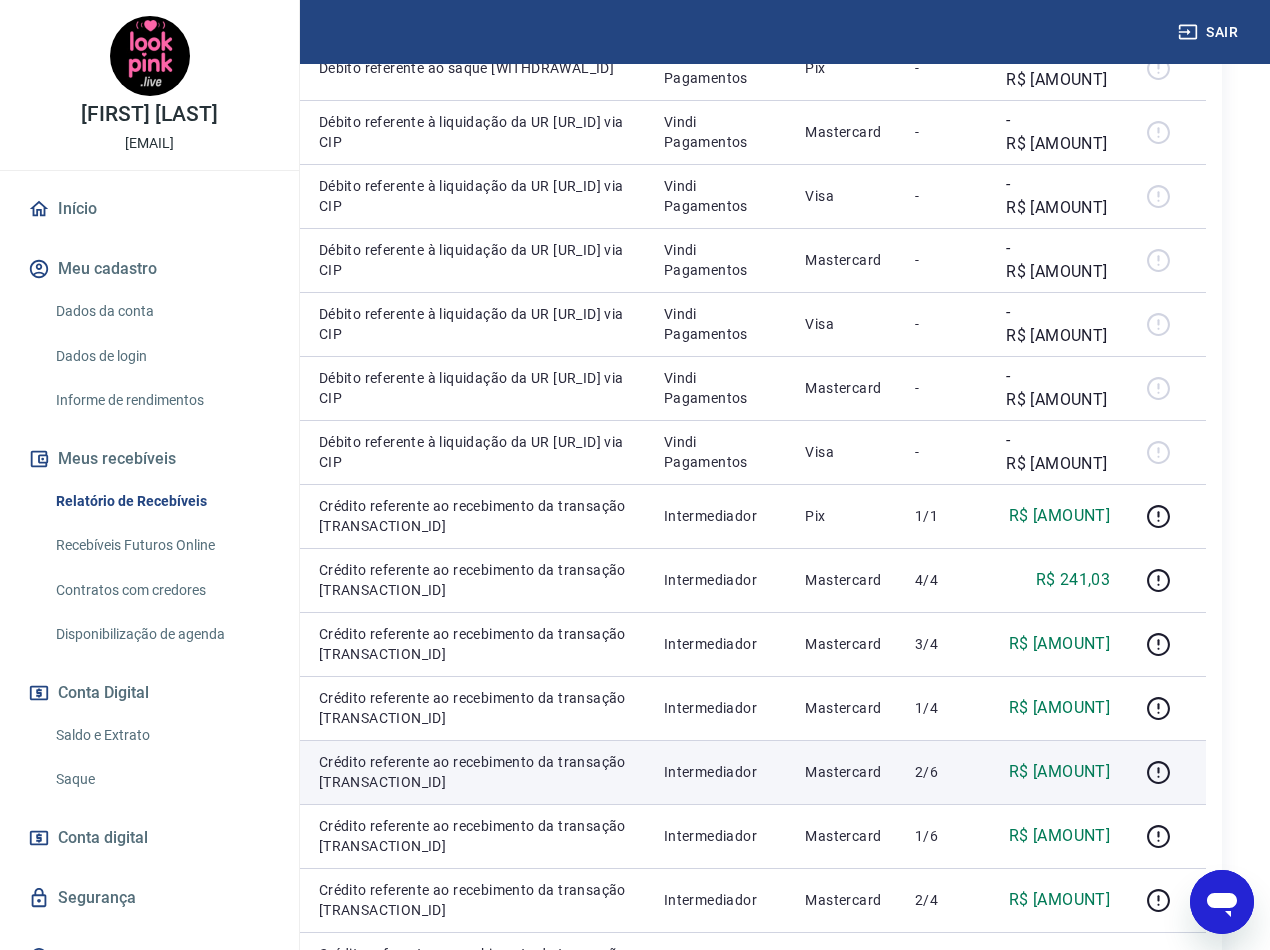 scroll, scrollTop: 500, scrollLeft: 0, axis: vertical 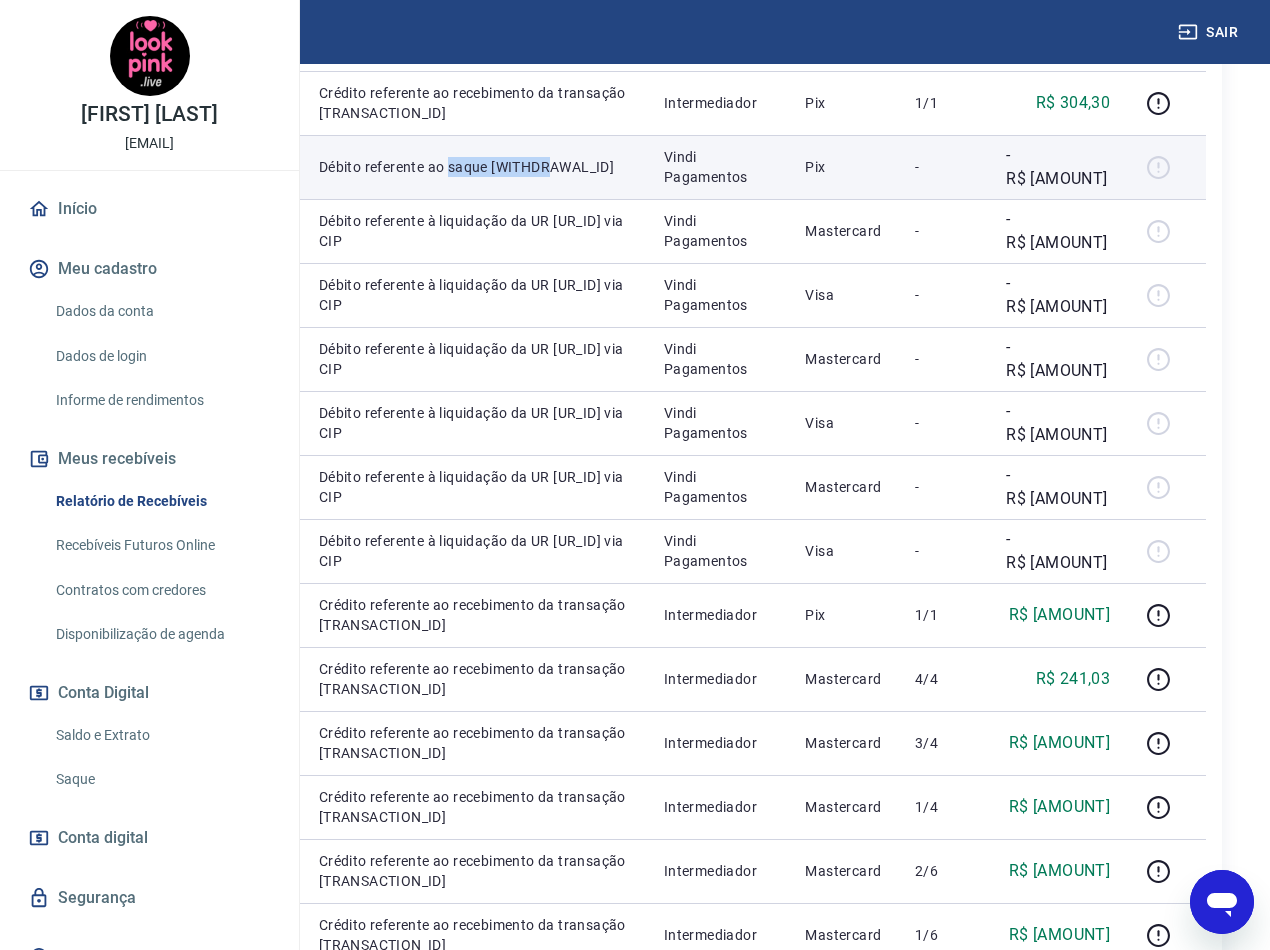 drag, startPoint x: 645, startPoint y: 258, endPoint x: 573, endPoint y: 233, distance: 76.2168 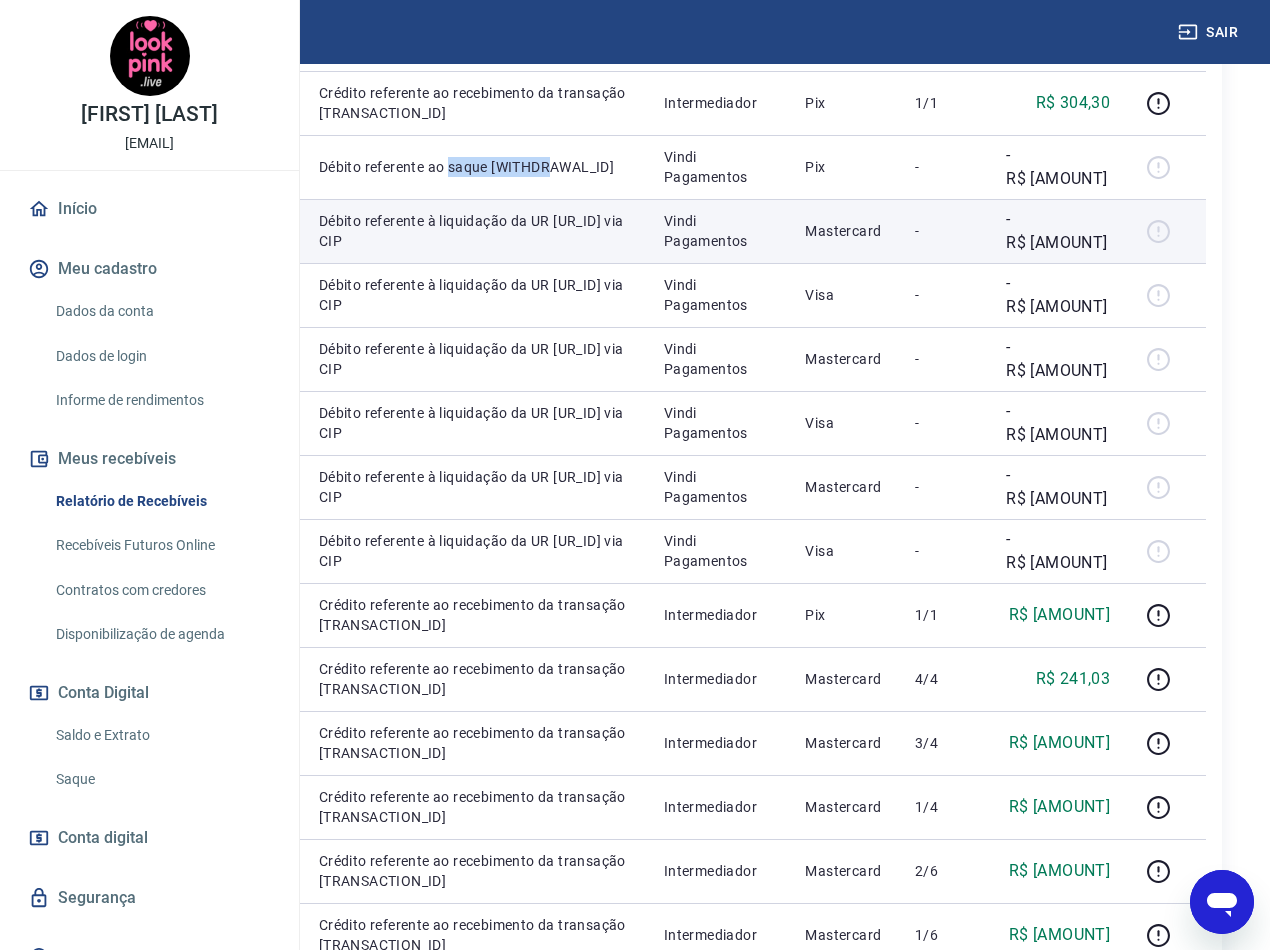 copy on "saque 6681502" 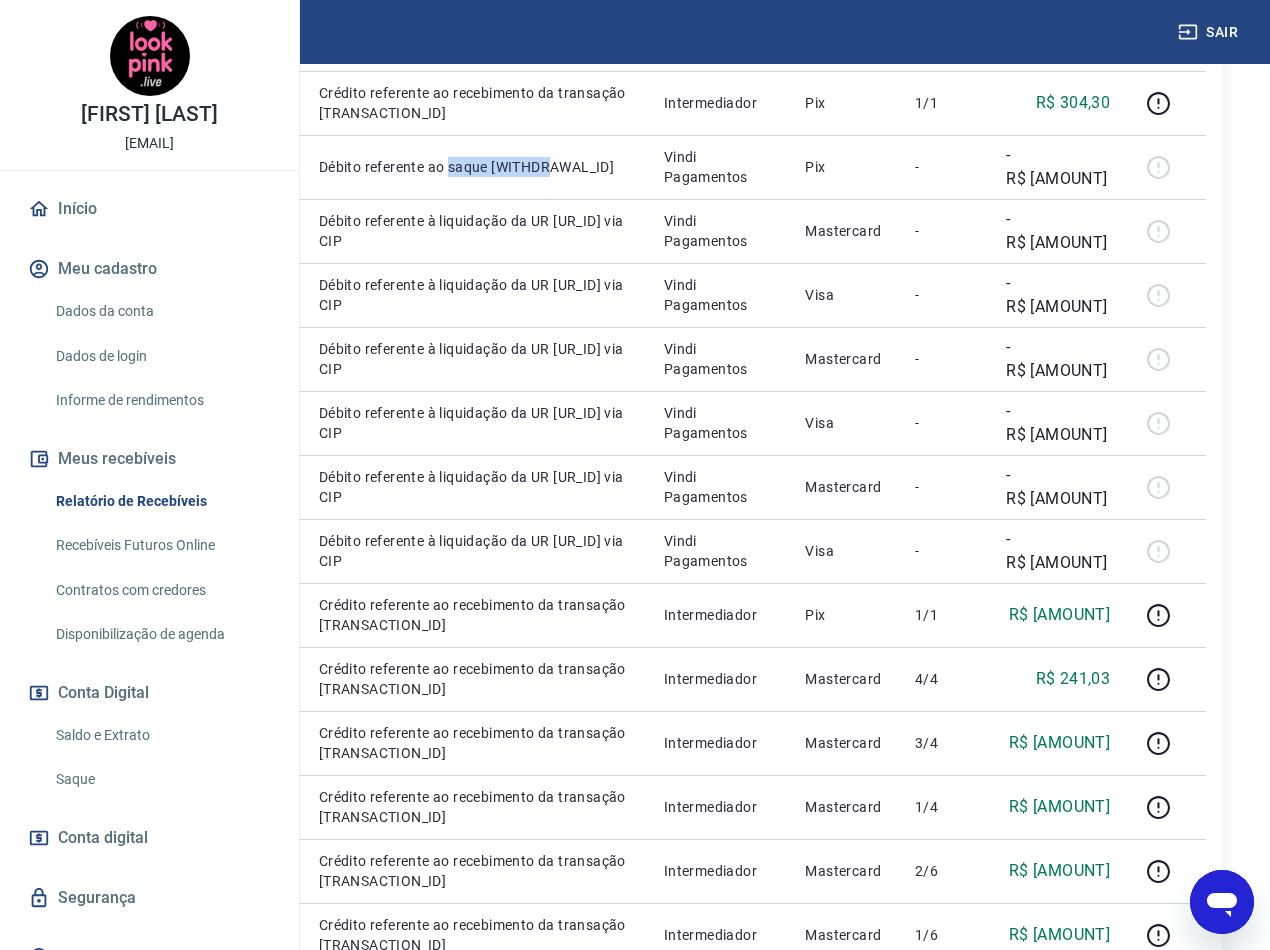 copy on "liquidação da UR 14441108 via CIP" 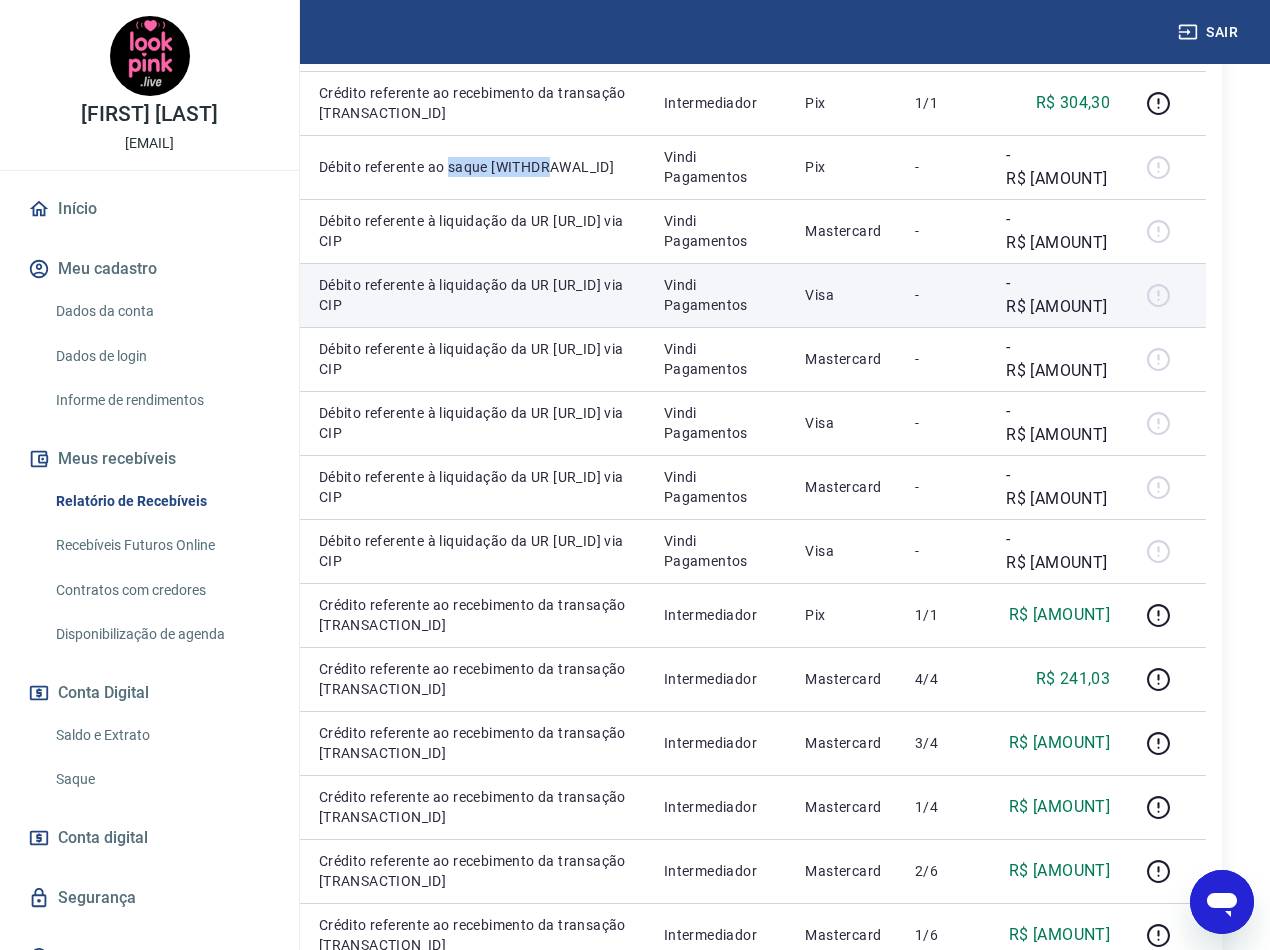 drag, startPoint x: 618, startPoint y: 469, endPoint x: 559, endPoint y: 424, distance: 74.20242 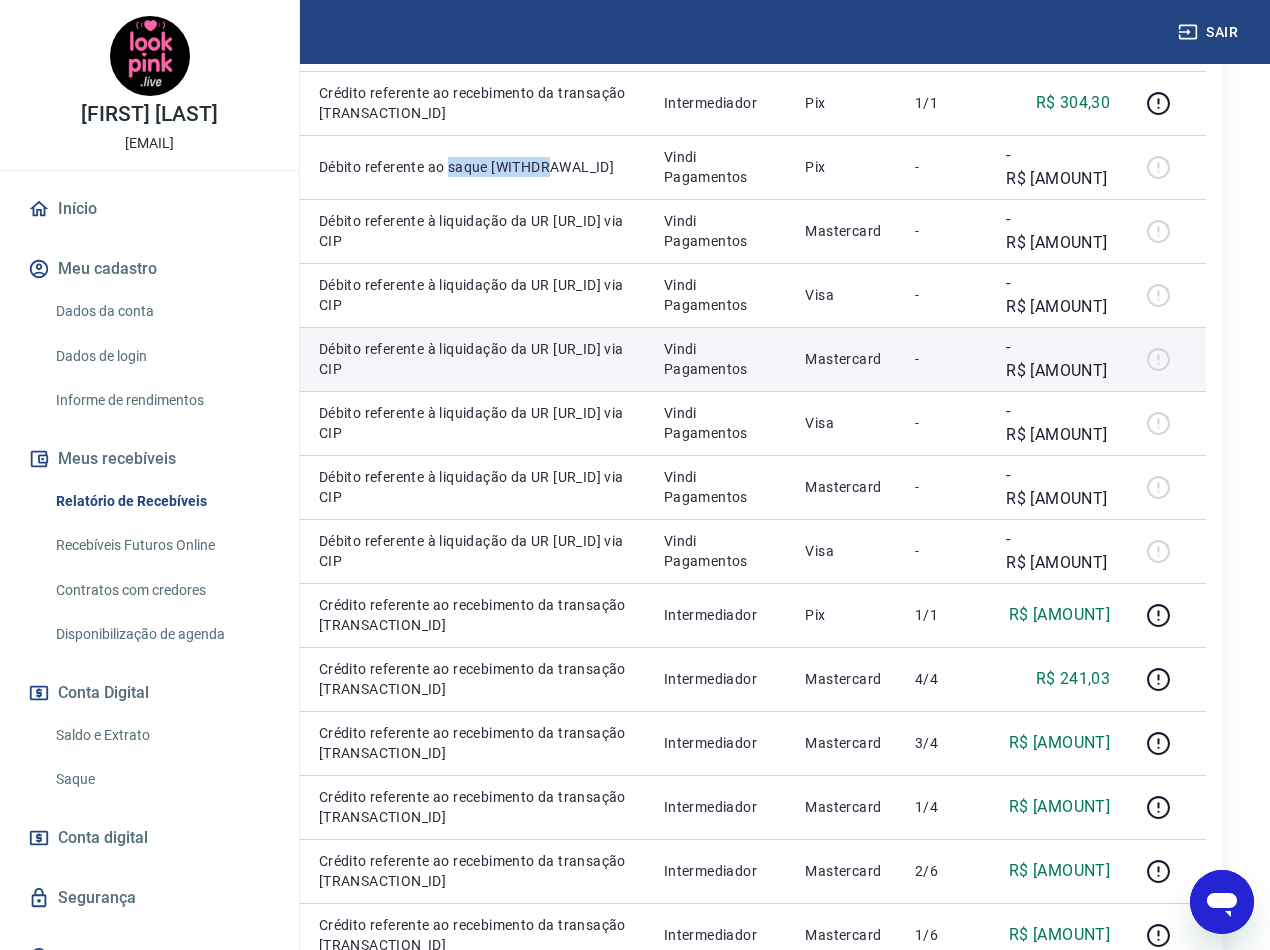 drag, startPoint x: 633, startPoint y: 567, endPoint x: 564, endPoint y: 530, distance: 78.29432 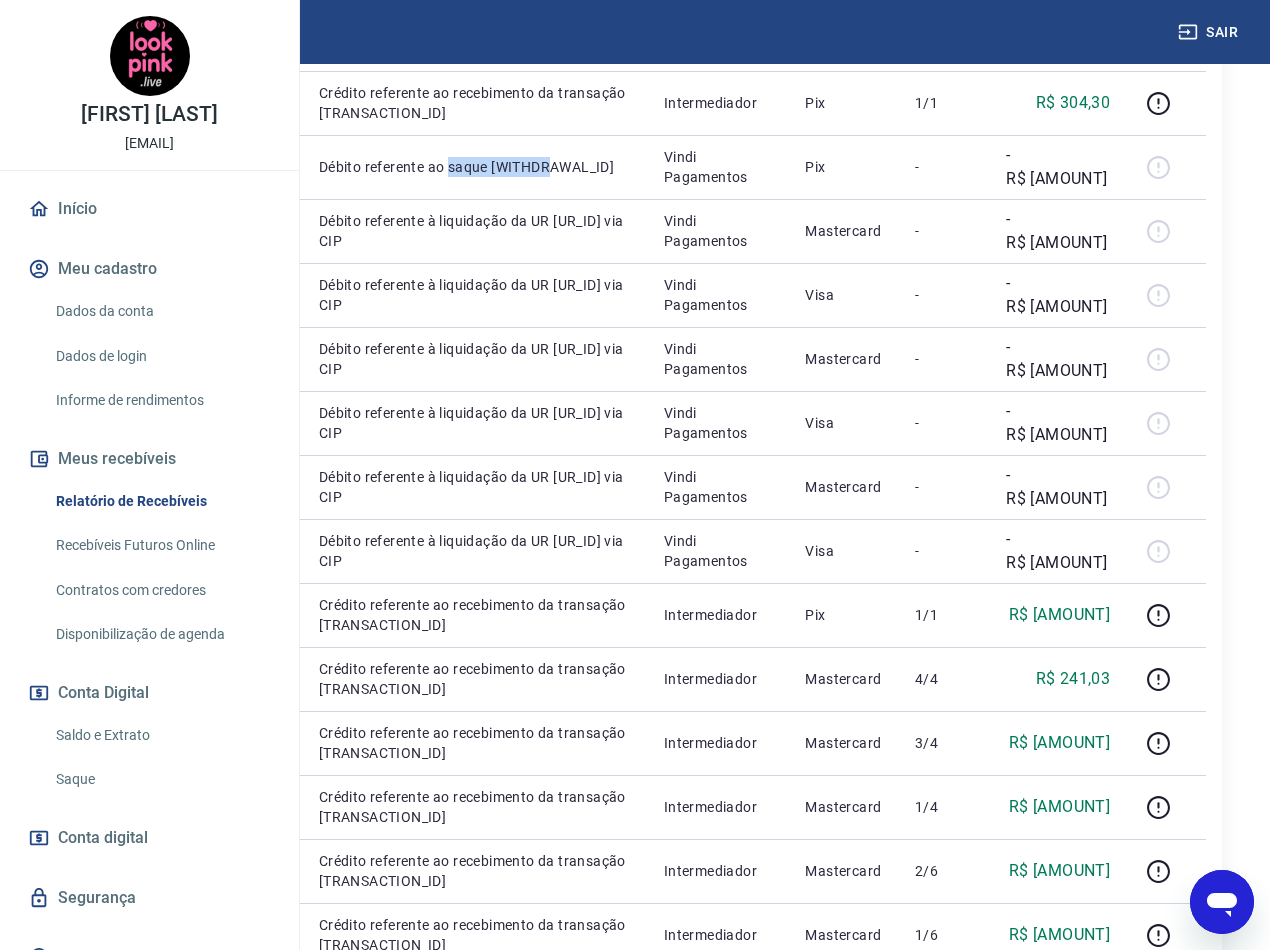 copy on "liquidação da UR 14441101 via CIP" 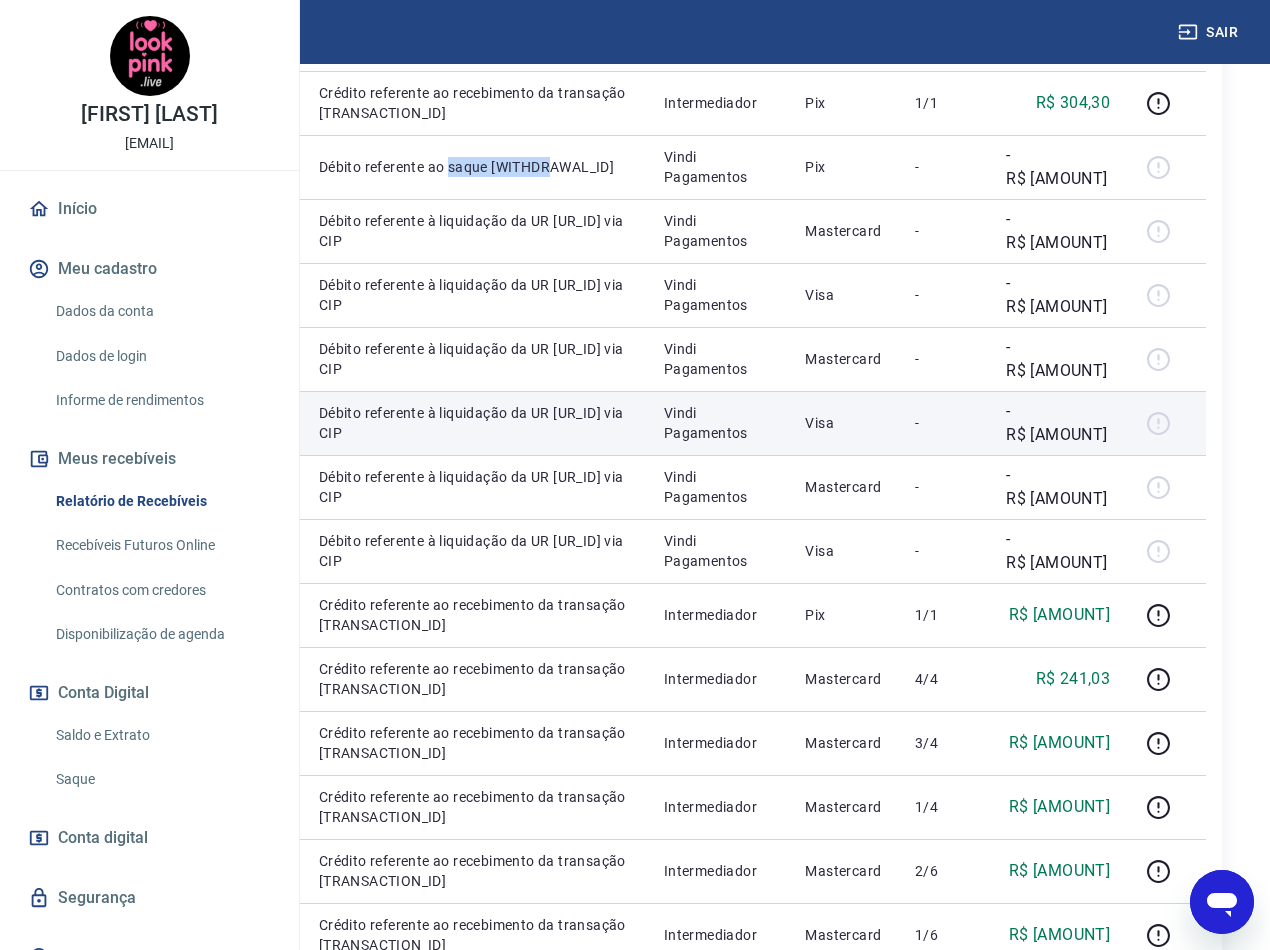drag, startPoint x: 622, startPoint y: 663, endPoint x: 567, endPoint y: 629, distance: 64.66065 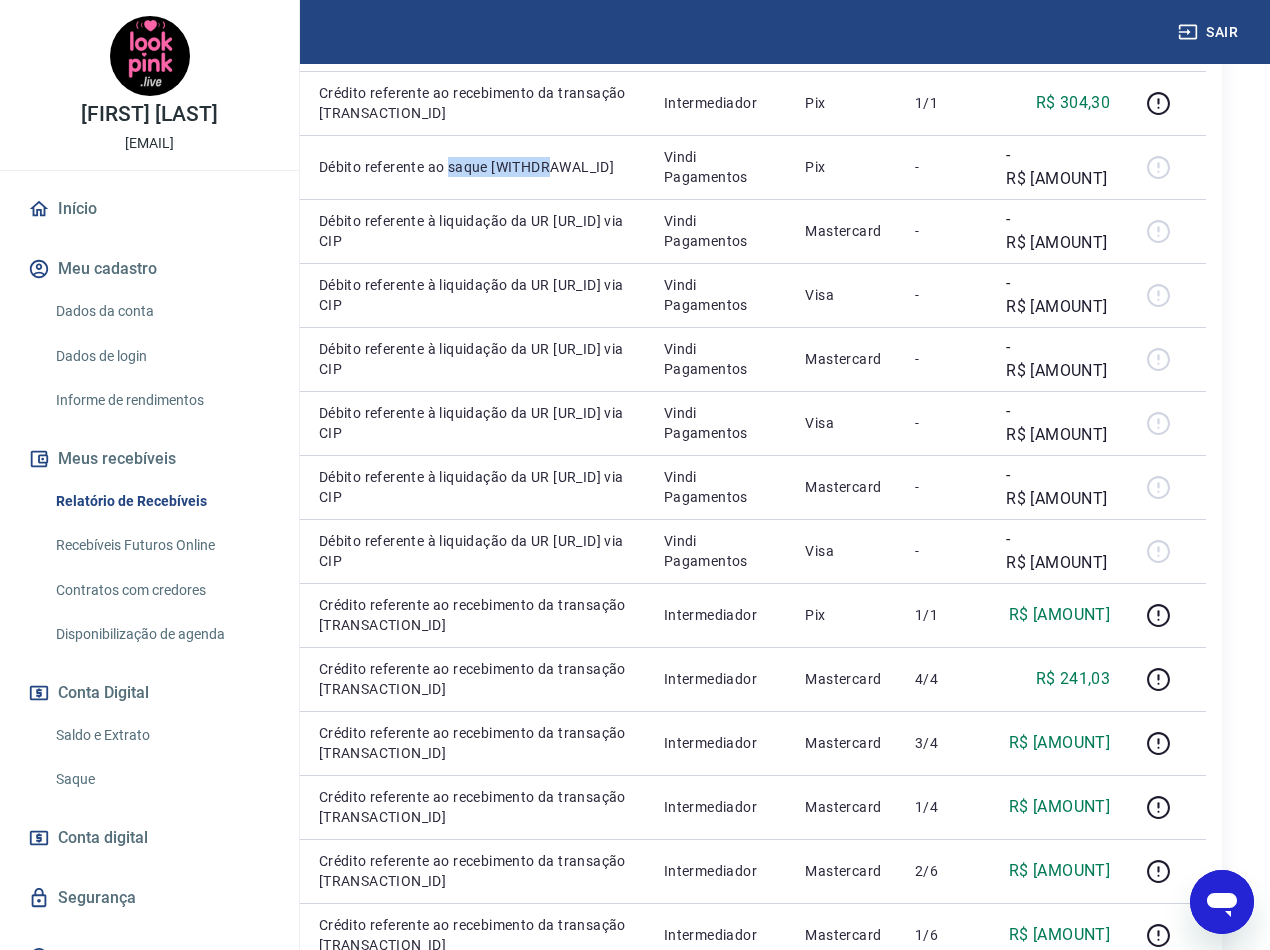 copy on "liquidação da UR 14441098 via CIP" 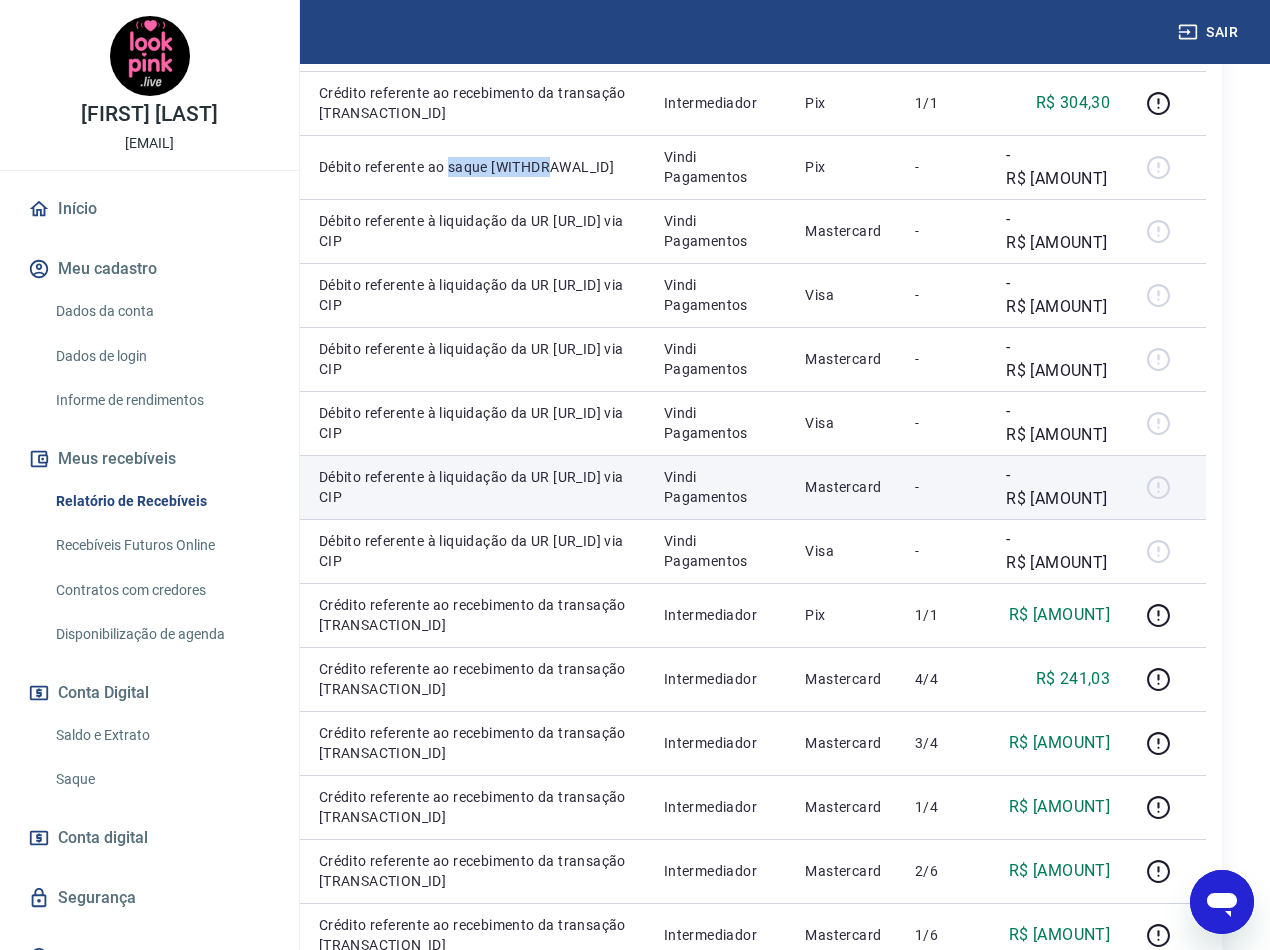 drag, startPoint x: 630, startPoint y: 766, endPoint x: 568, endPoint y: 733, distance: 70.23532 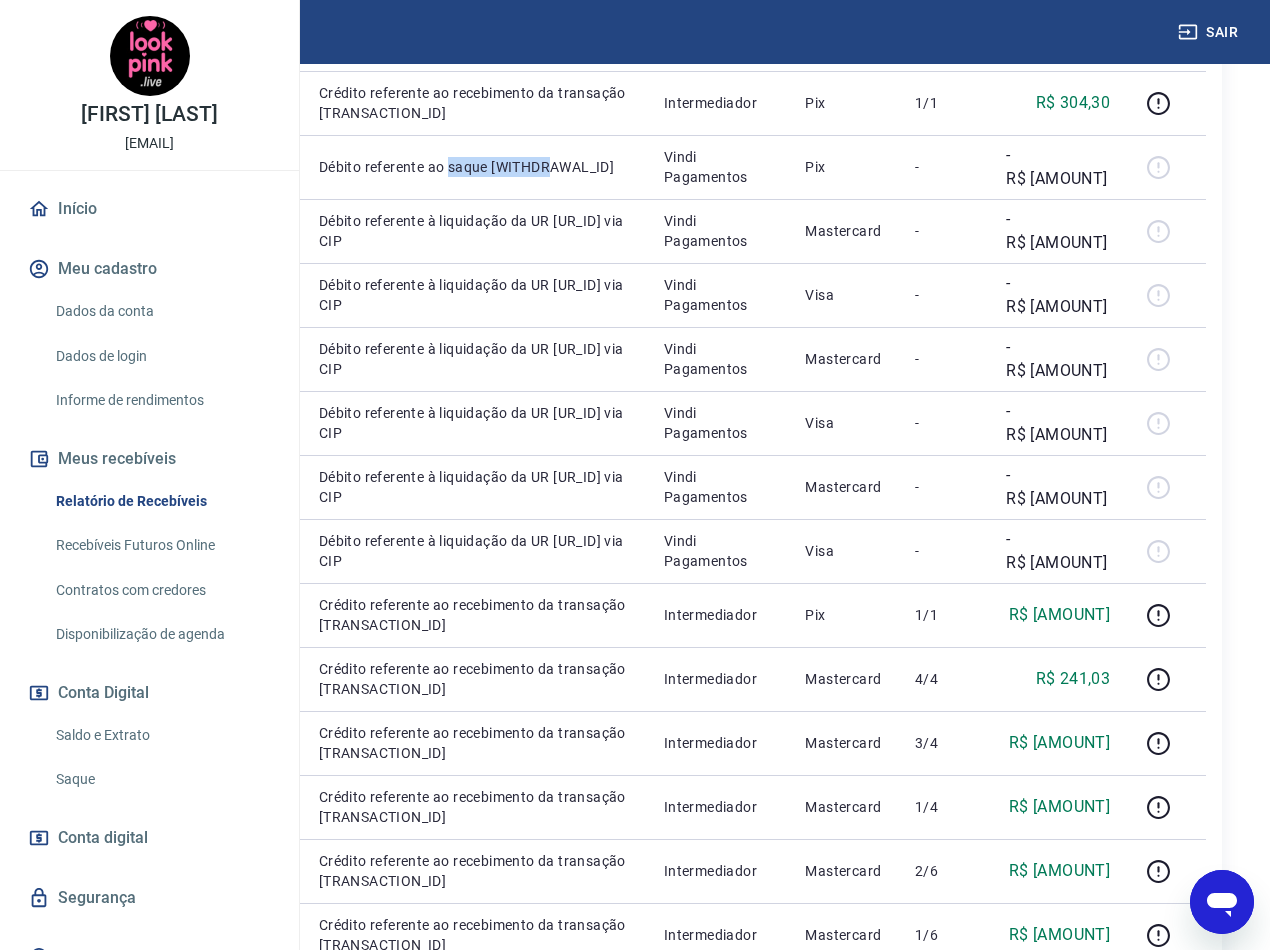 copy on "liquidação da UR 14440905 via CIP" 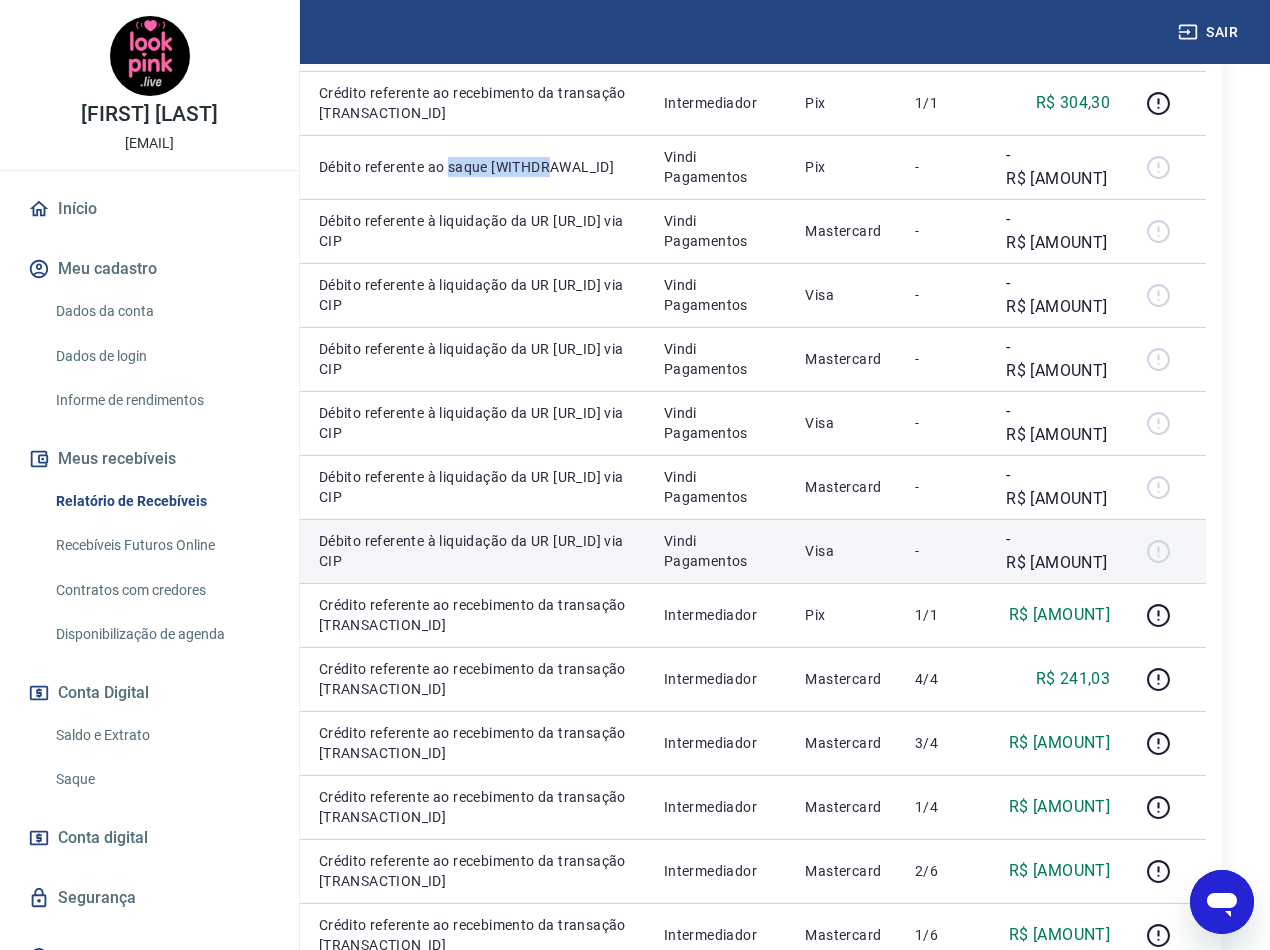 drag, startPoint x: 635, startPoint y: 872, endPoint x: 560, endPoint y: 835, distance: 83.630135 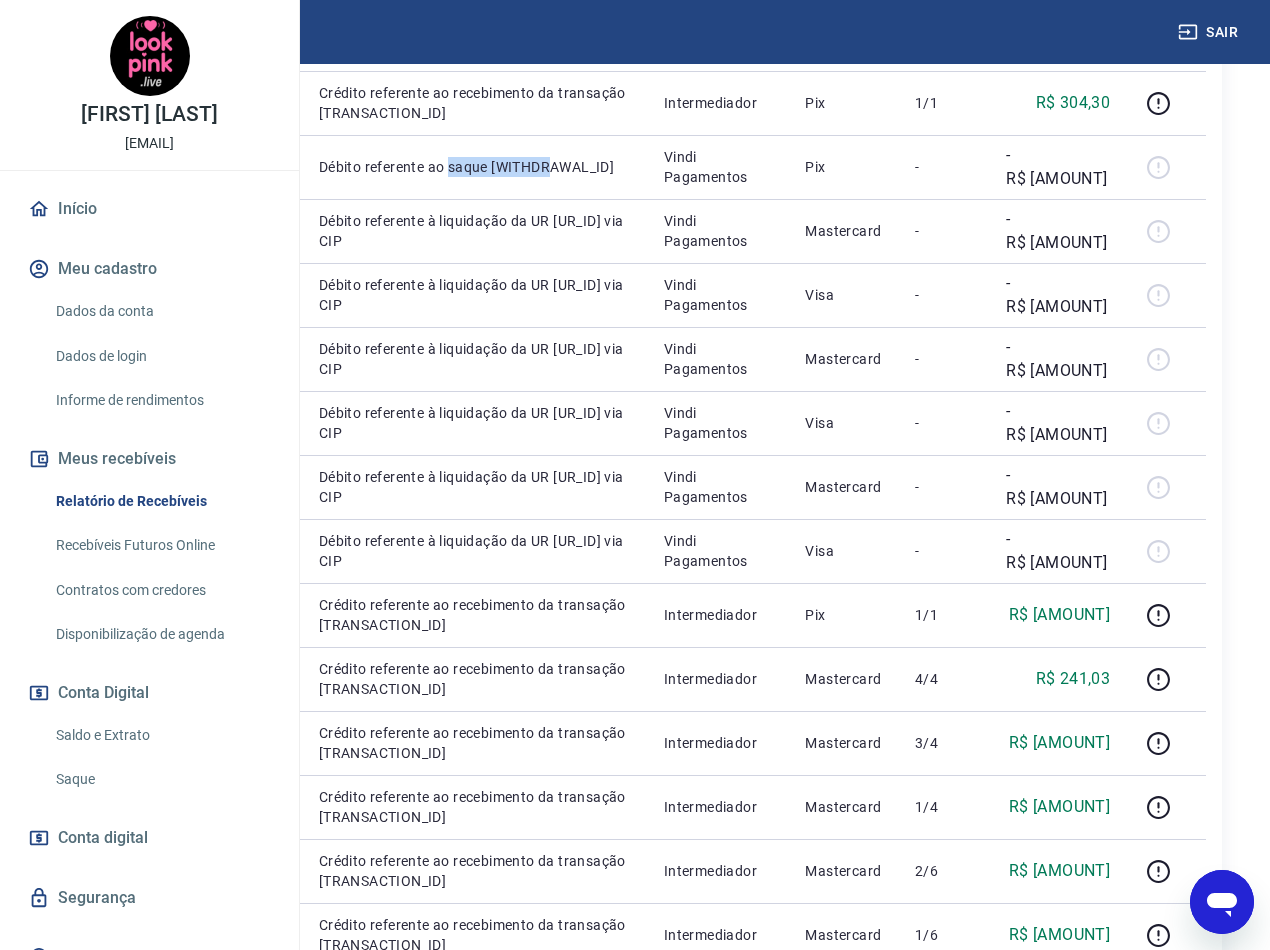 copy on "liquidação da UR 14441095 via CIP" 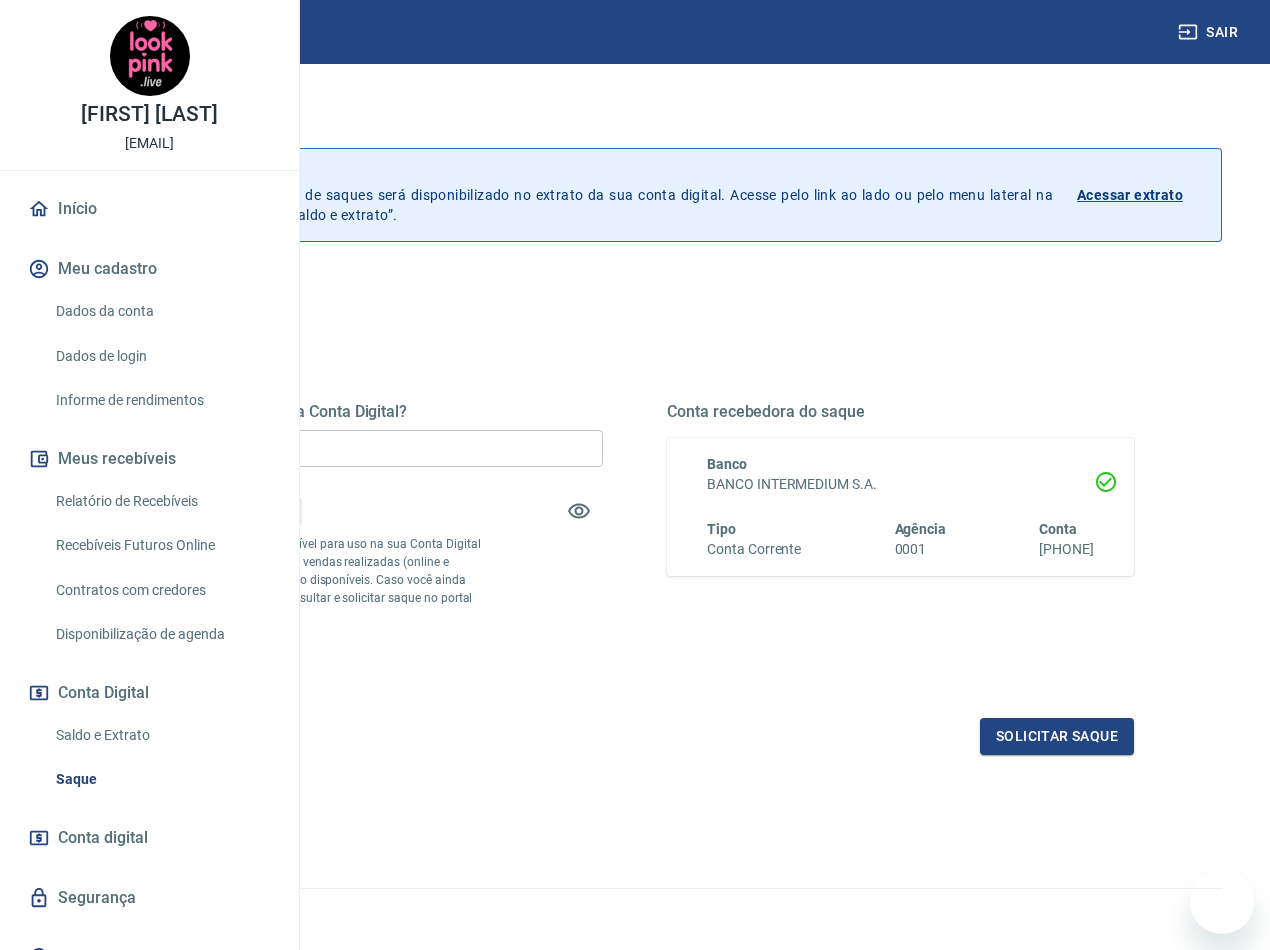 scroll, scrollTop: 0, scrollLeft: 0, axis: both 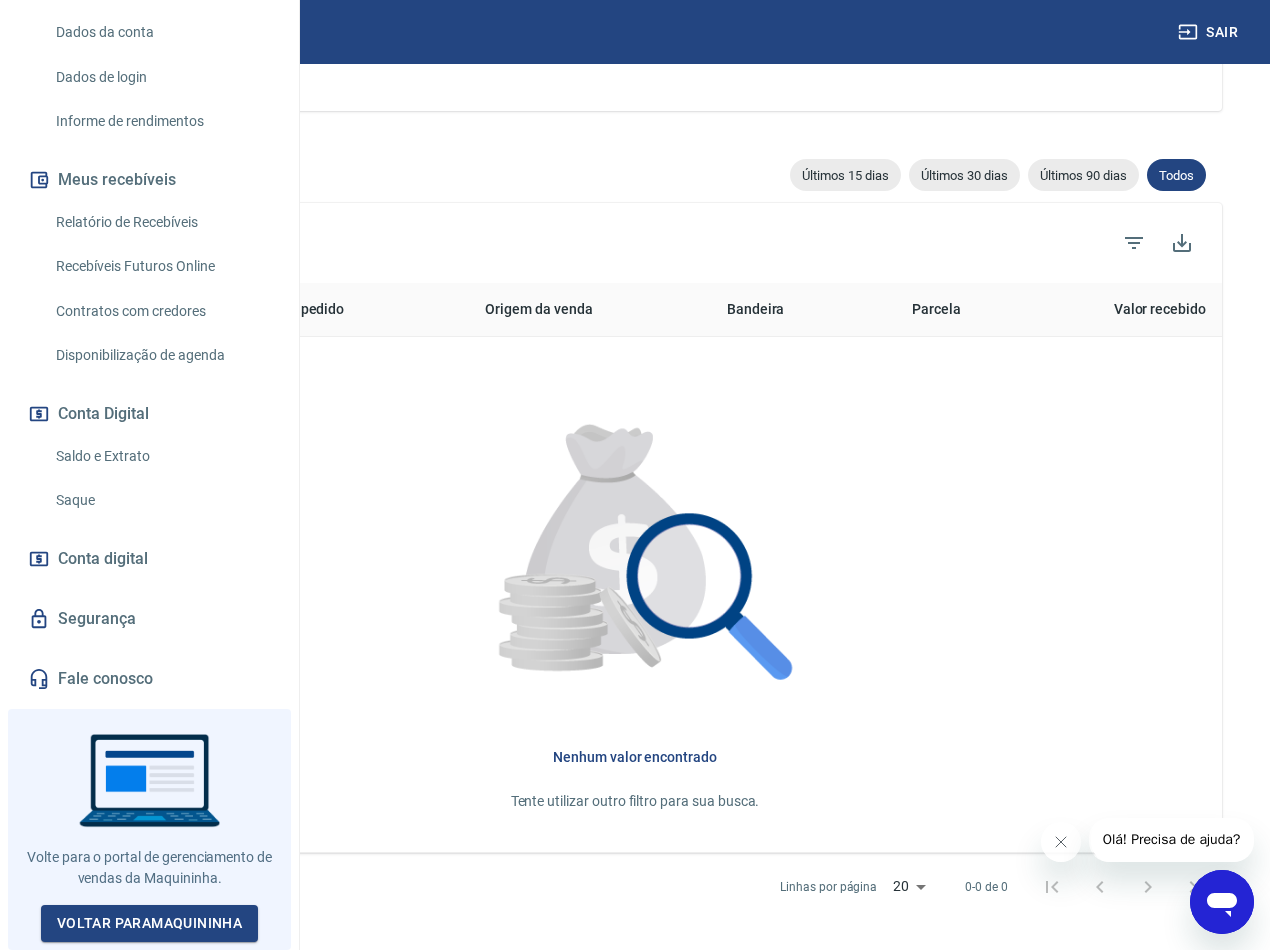 click on "Sair" at bounding box center (1210, 32) 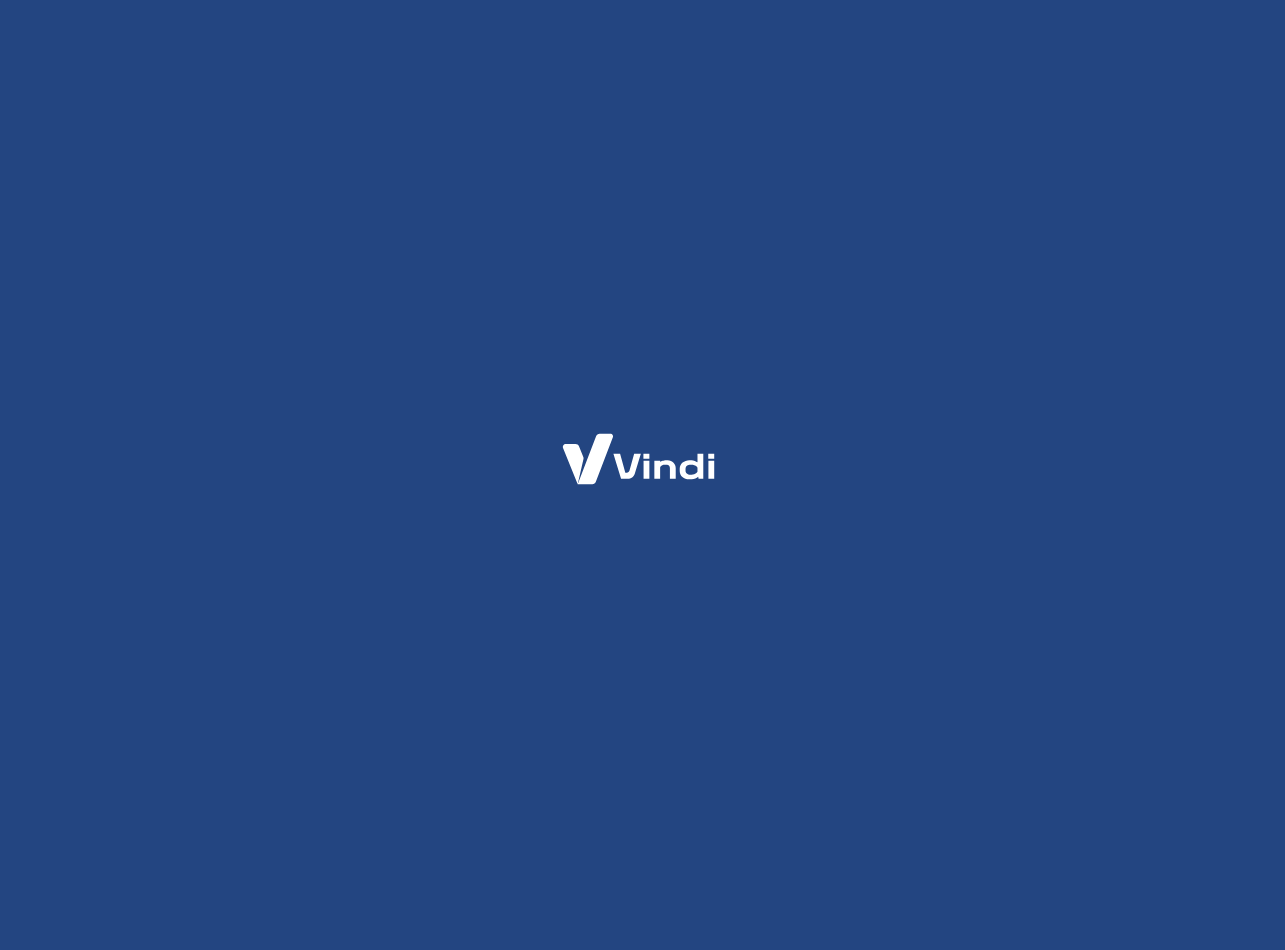 scroll, scrollTop: 0, scrollLeft: 0, axis: both 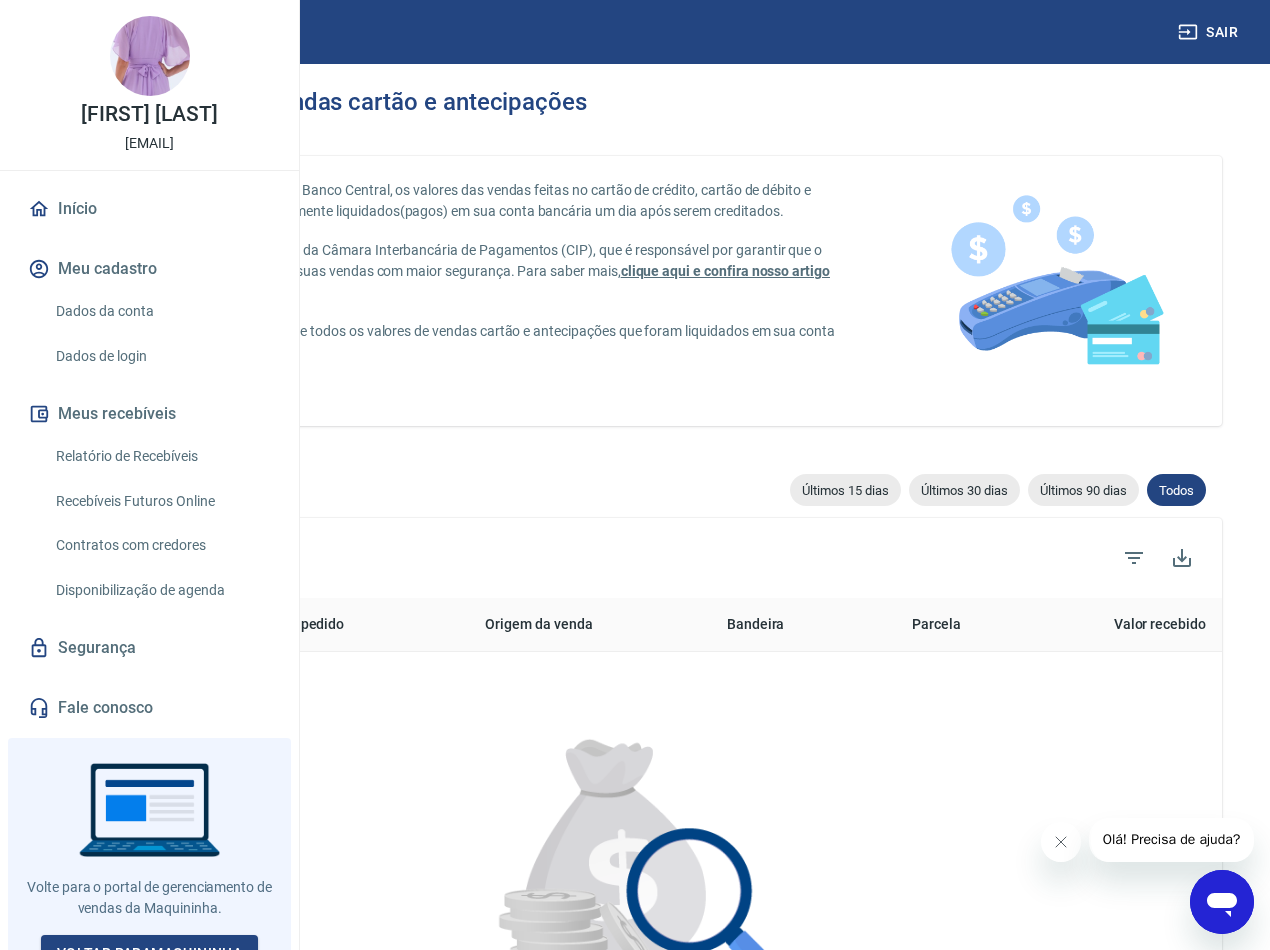 click on "Relatório de Recebíveis" at bounding box center [161, 456] 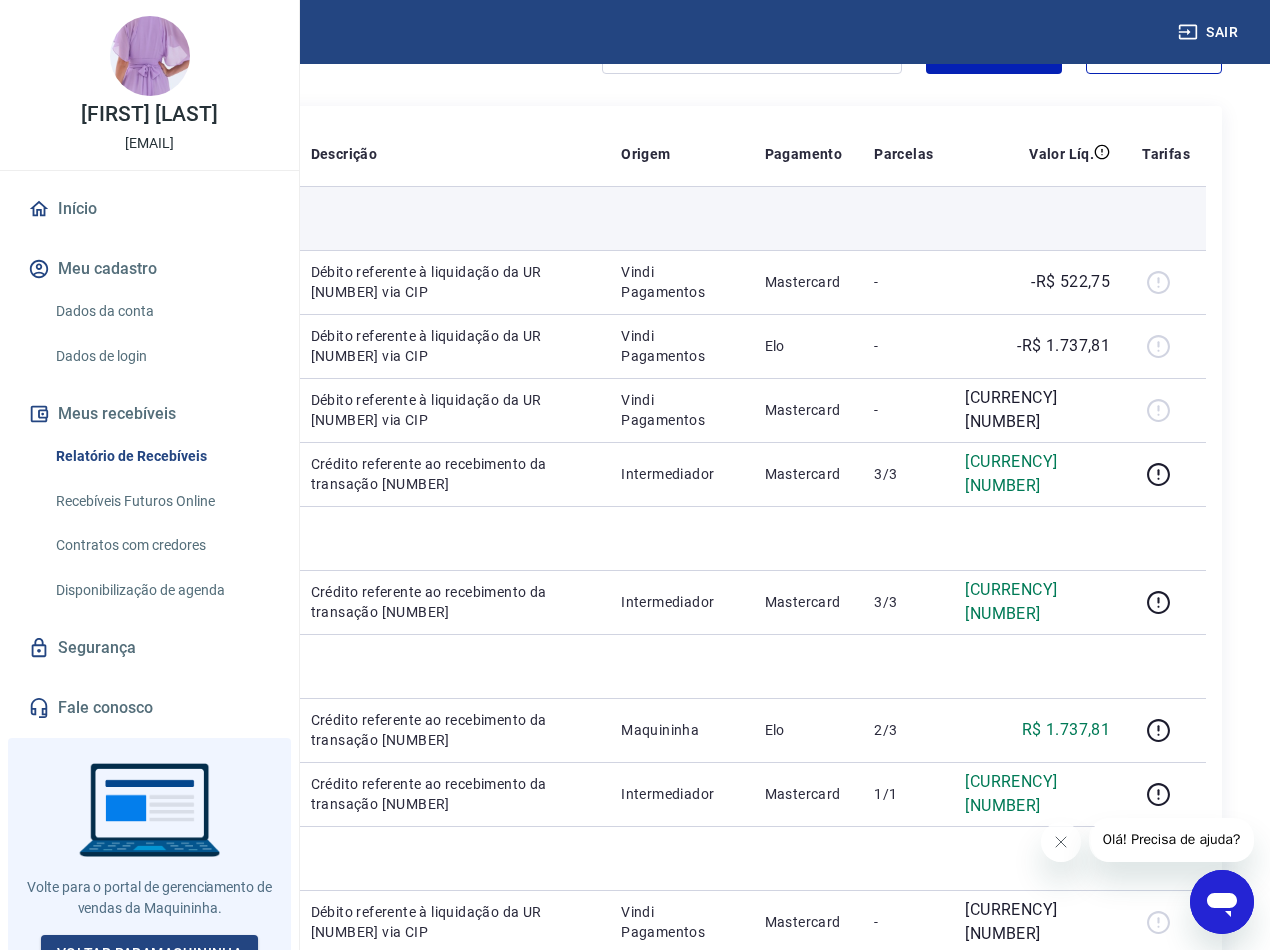 scroll, scrollTop: 300, scrollLeft: 0, axis: vertical 